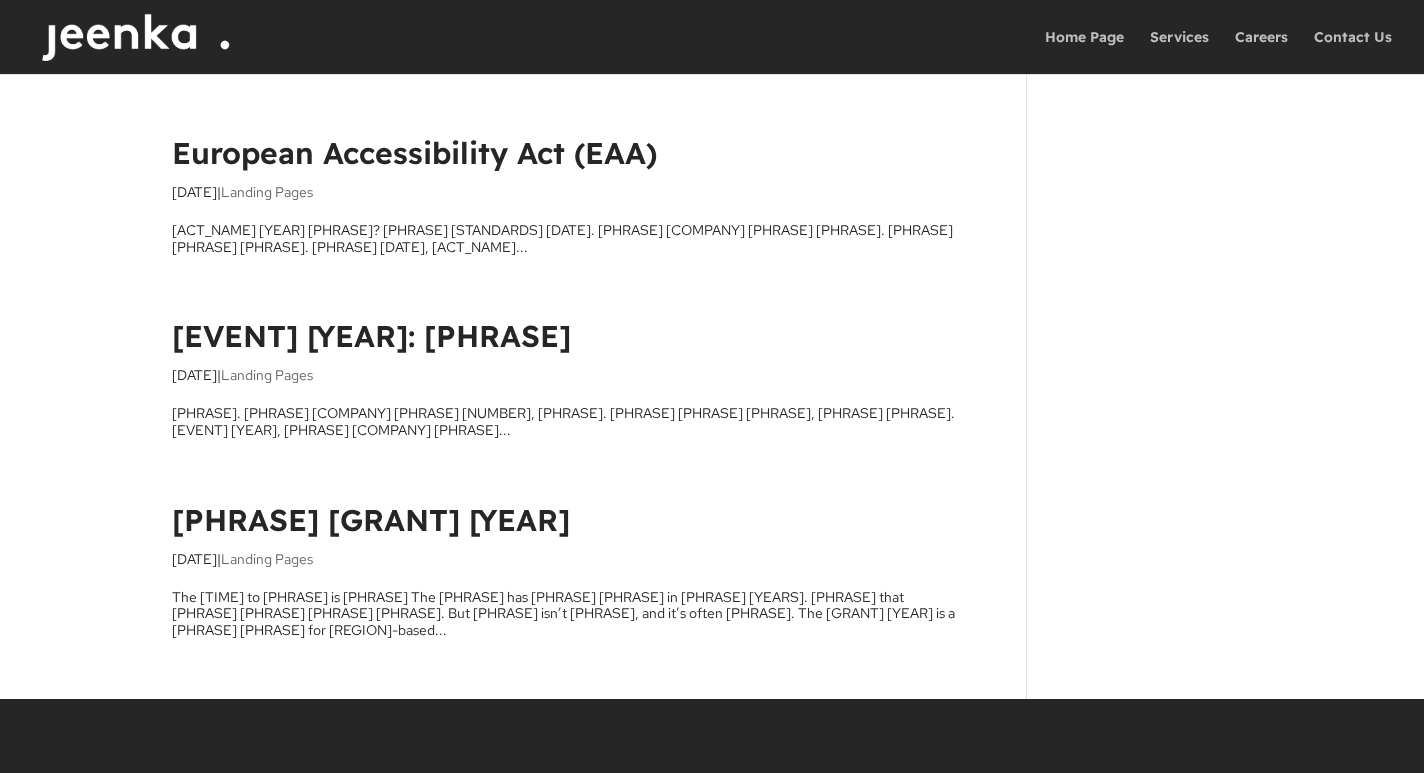 scroll, scrollTop: 0, scrollLeft: 0, axis: both 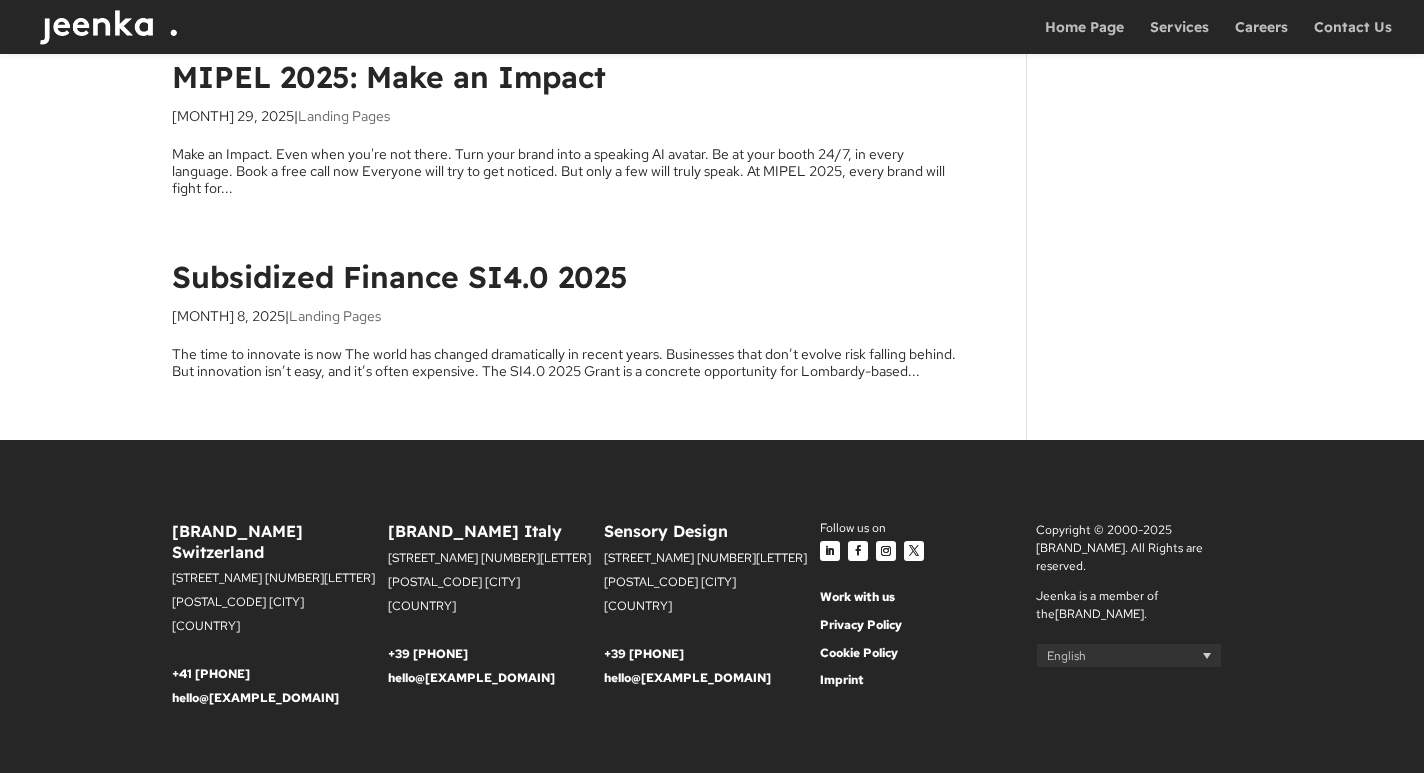 click on "MIPEL 2025: Make an Impact" at bounding box center [389, 77] 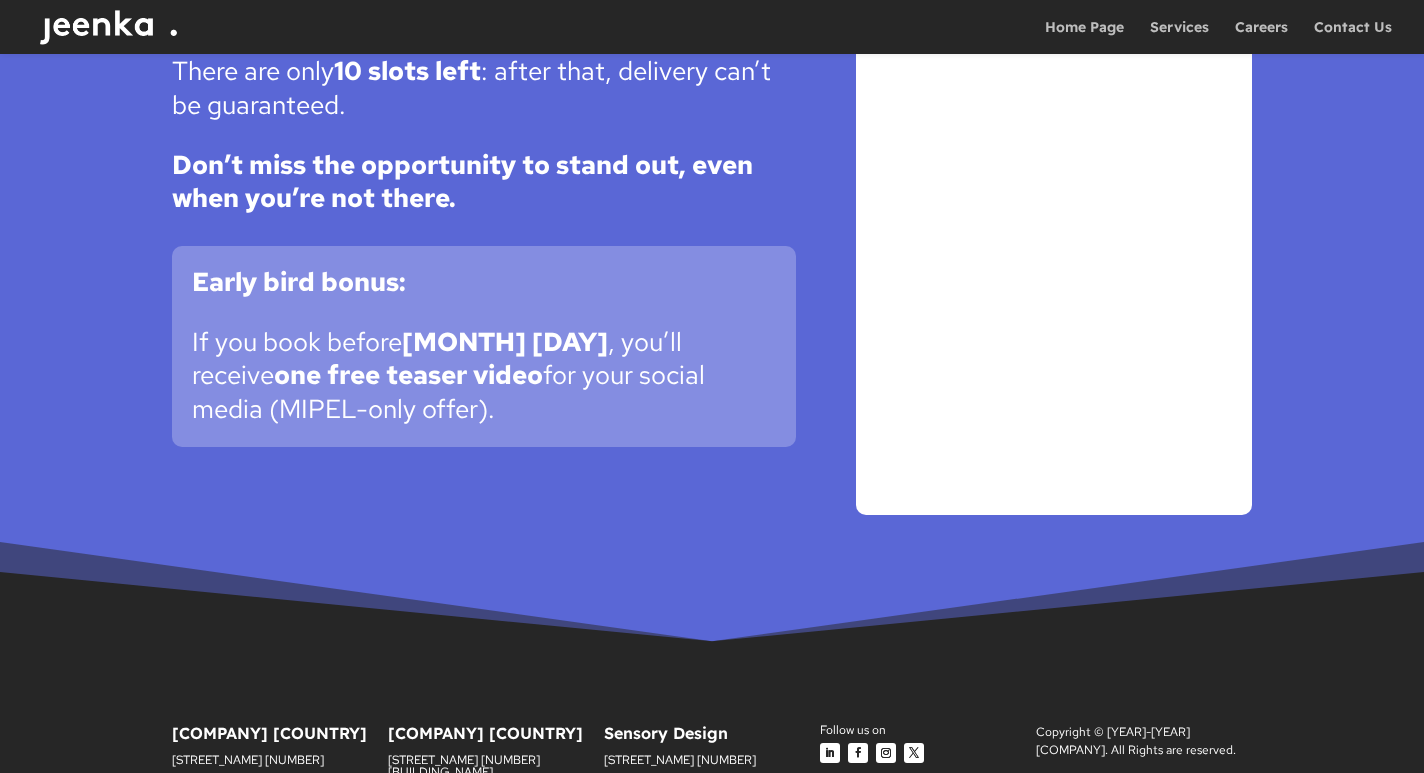 scroll, scrollTop: 4221, scrollLeft: 0, axis: vertical 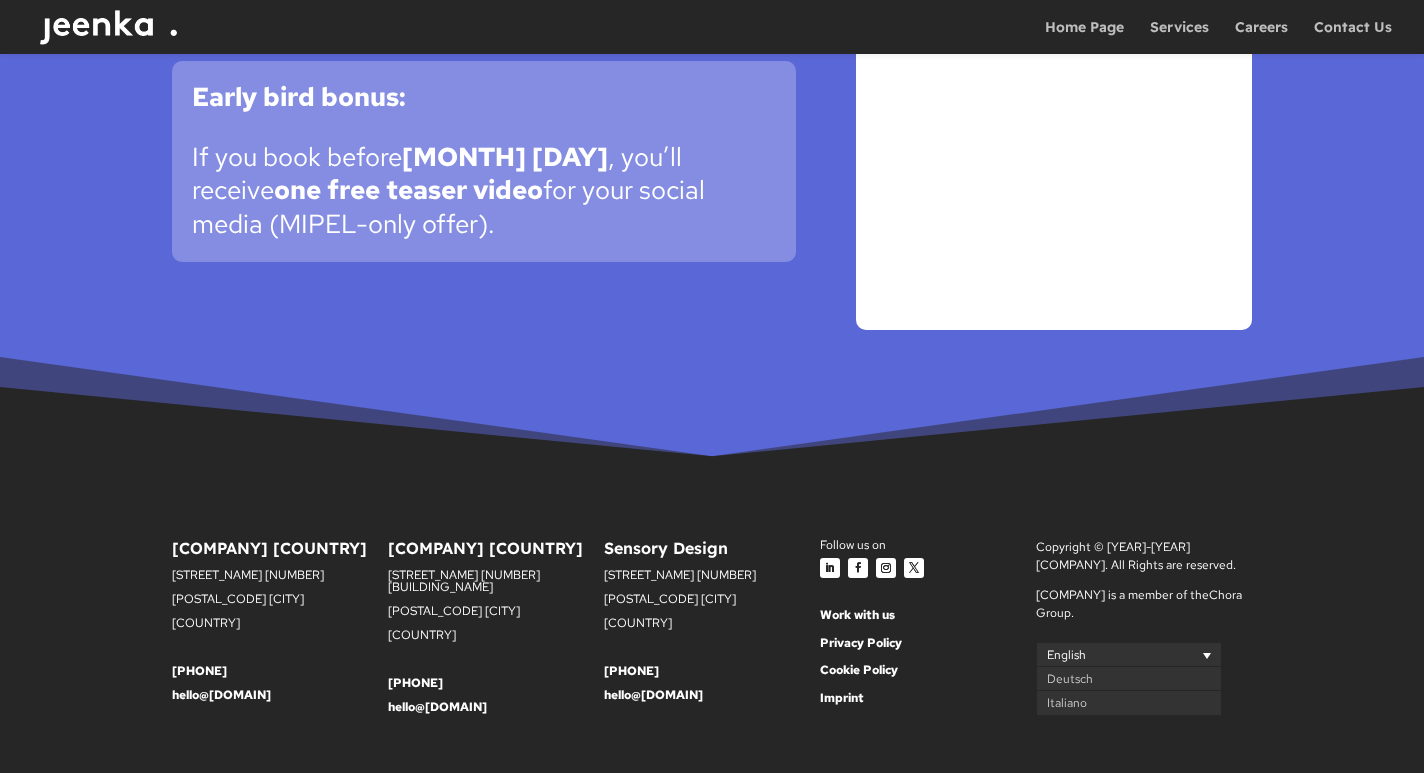 click on "English" at bounding box center (1129, 654) 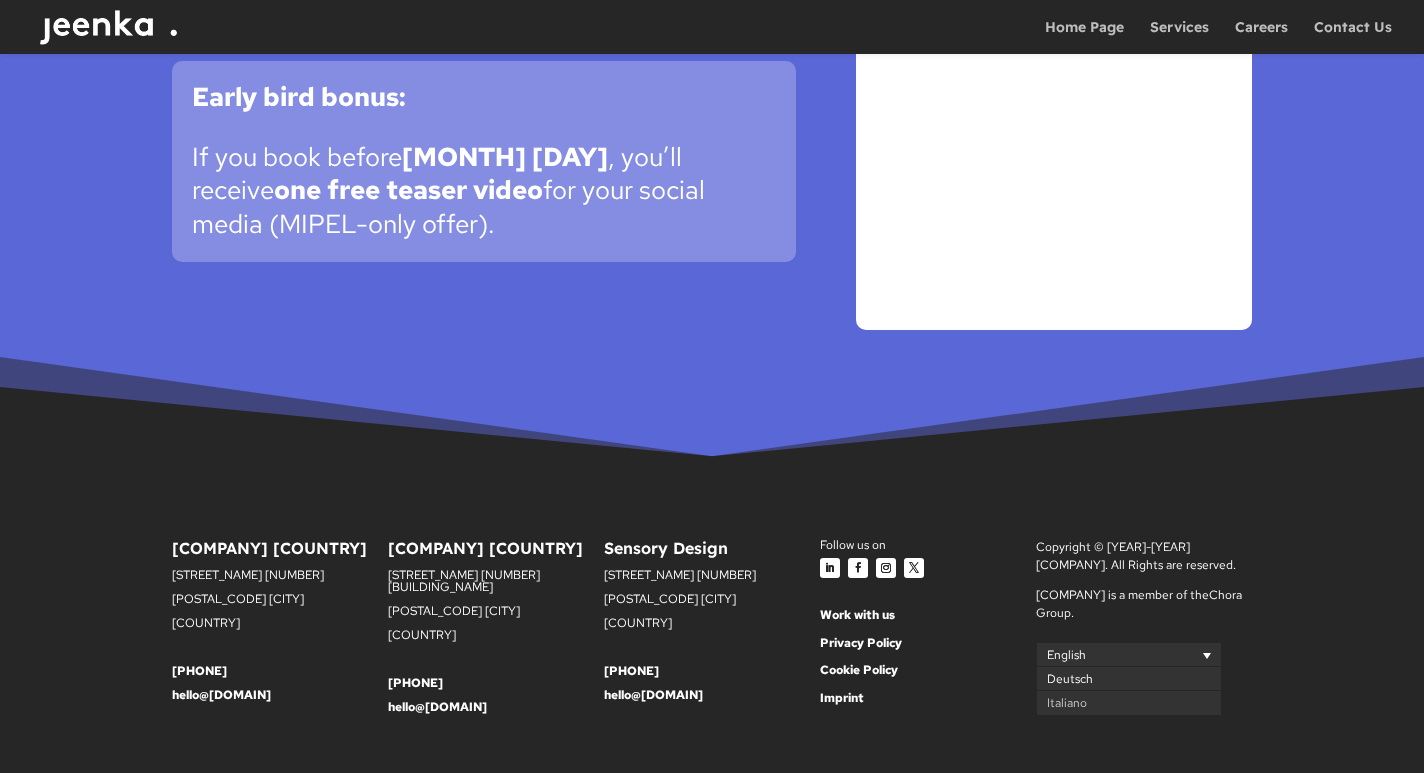 click on "Deutsch" at bounding box center [1129, 679] 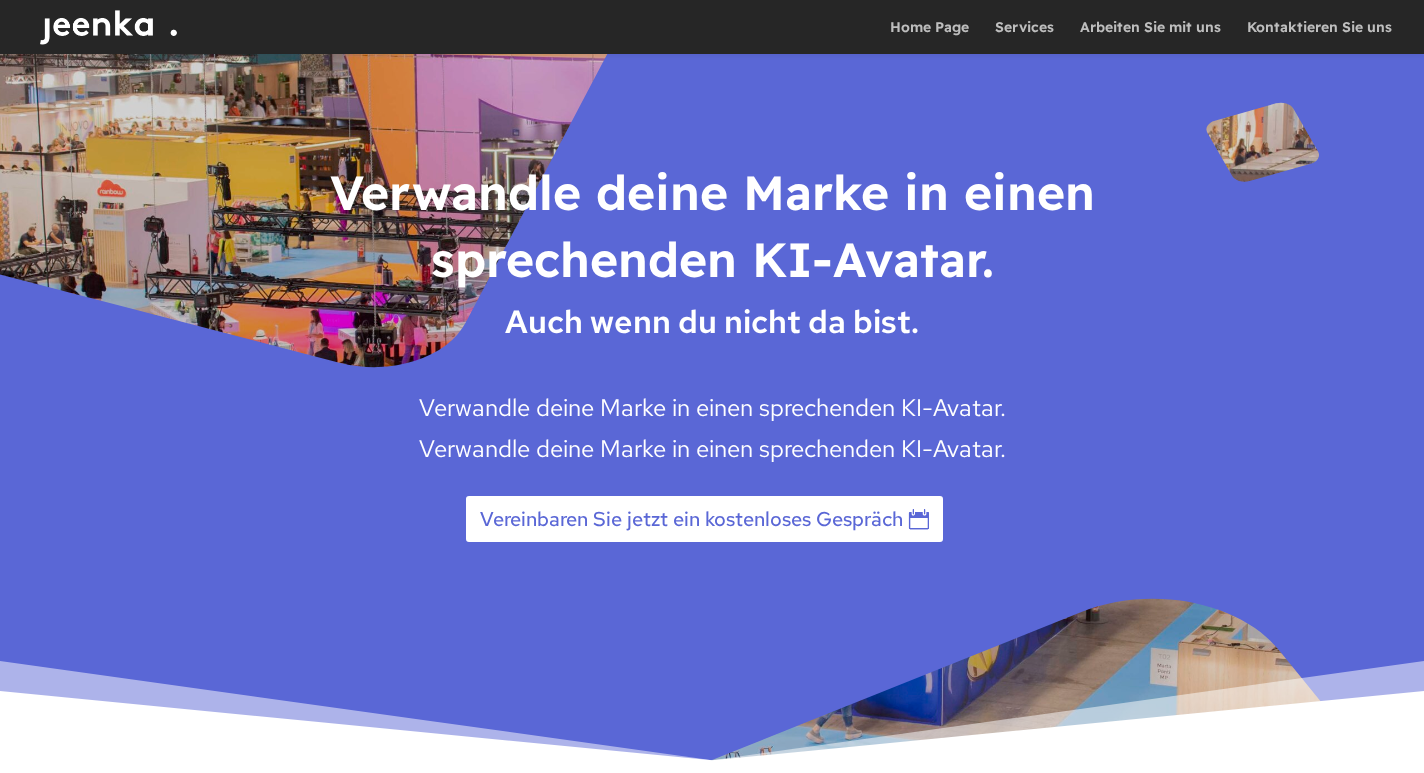 scroll, scrollTop: 44, scrollLeft: 0, axis: vertical 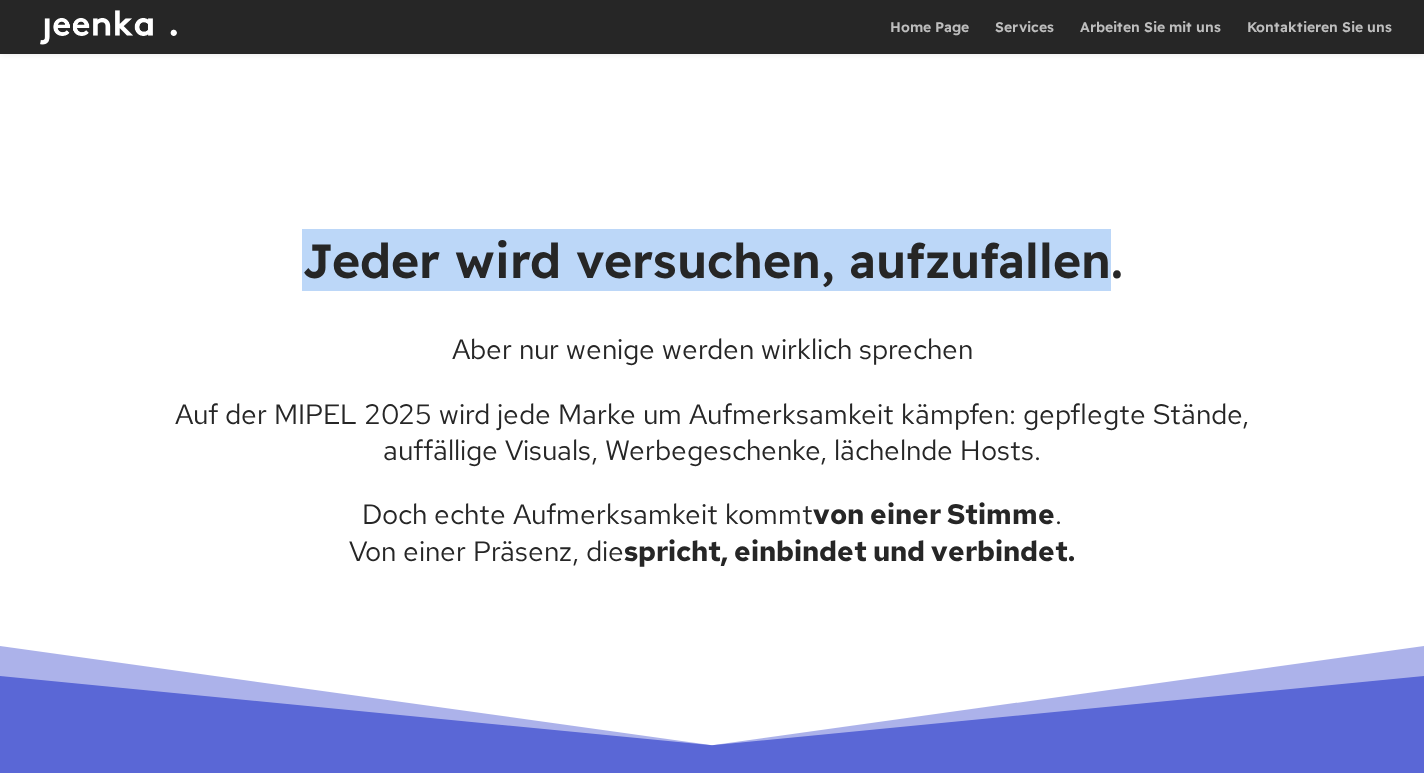 drag, startPoint x: 1114, startPoint y: 271, endPoint x: 303, endPoint y: 265, distance: 811.0222 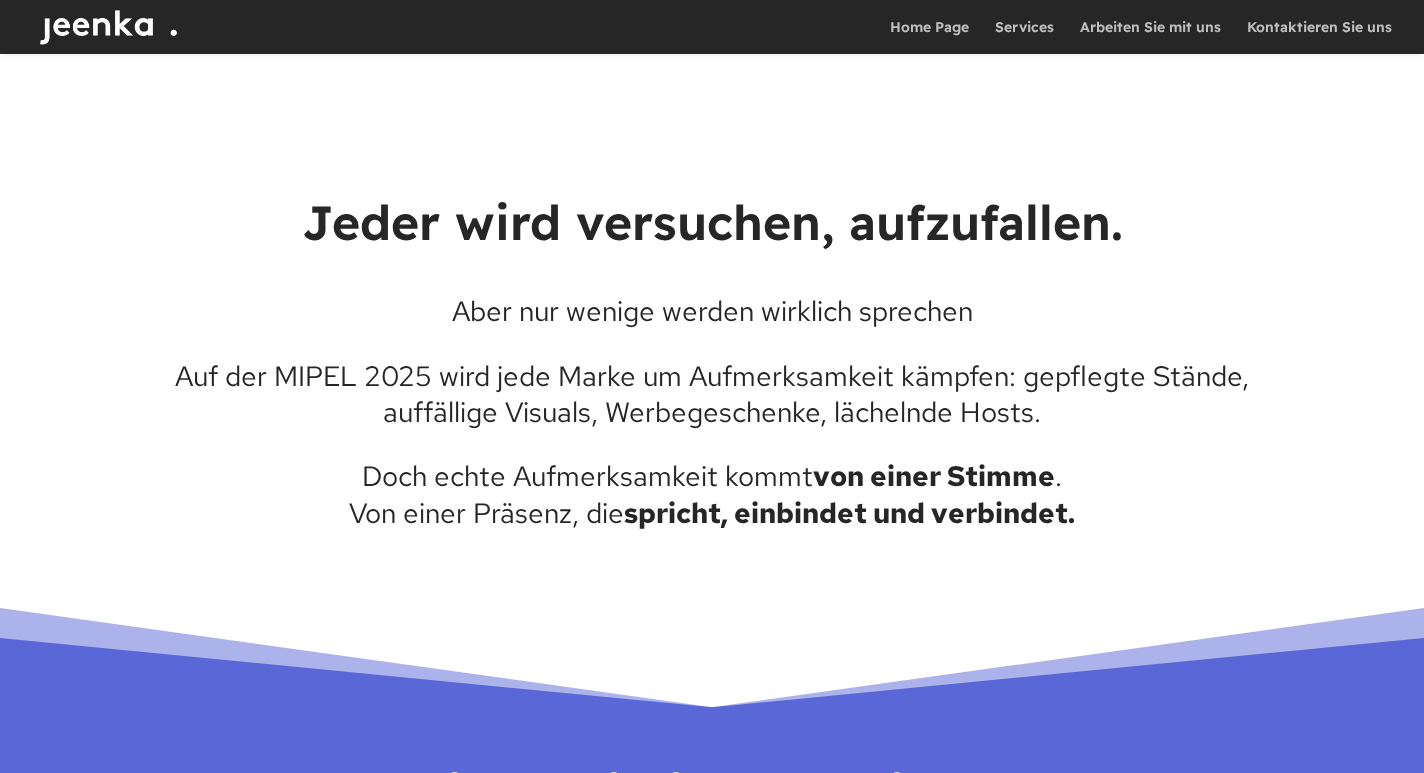 scroll, scrollTop: 786, scrollLeft: 0, axis: vertical 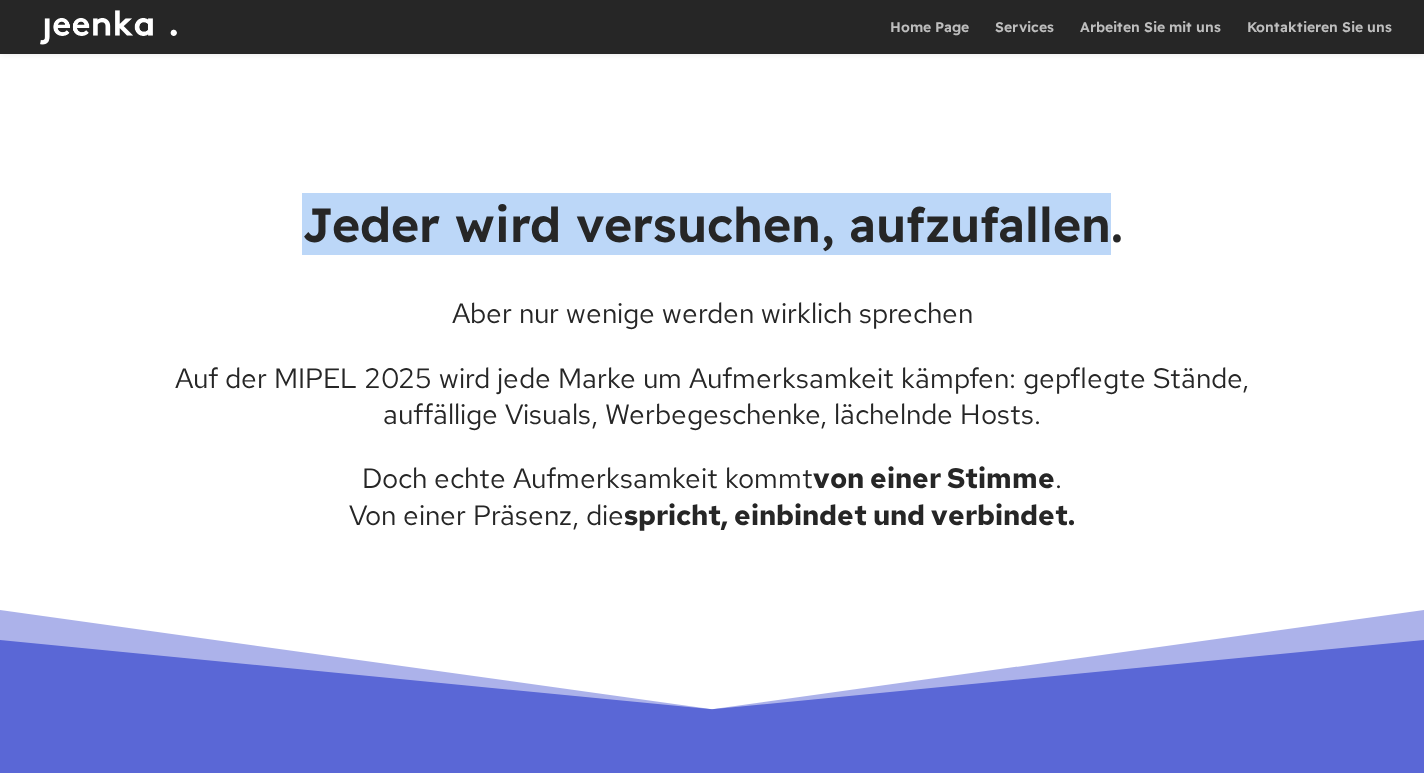 drag, startPoint x: 1106, startPoint y: 231, endPoint x: 275, endPoint y: 244, distance: 831.1017 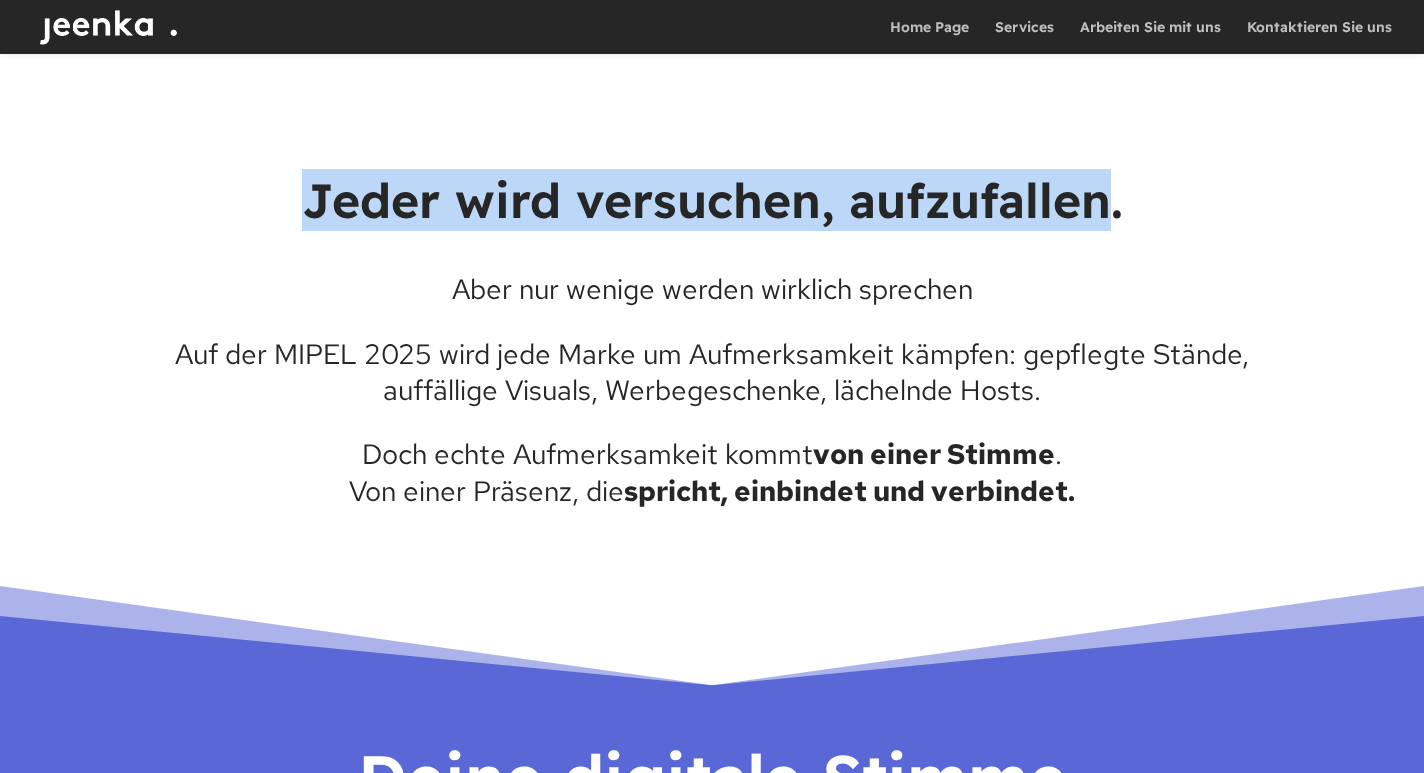 scroll, scrollTop: 828, scrollLeft: 0, axis: vertical 